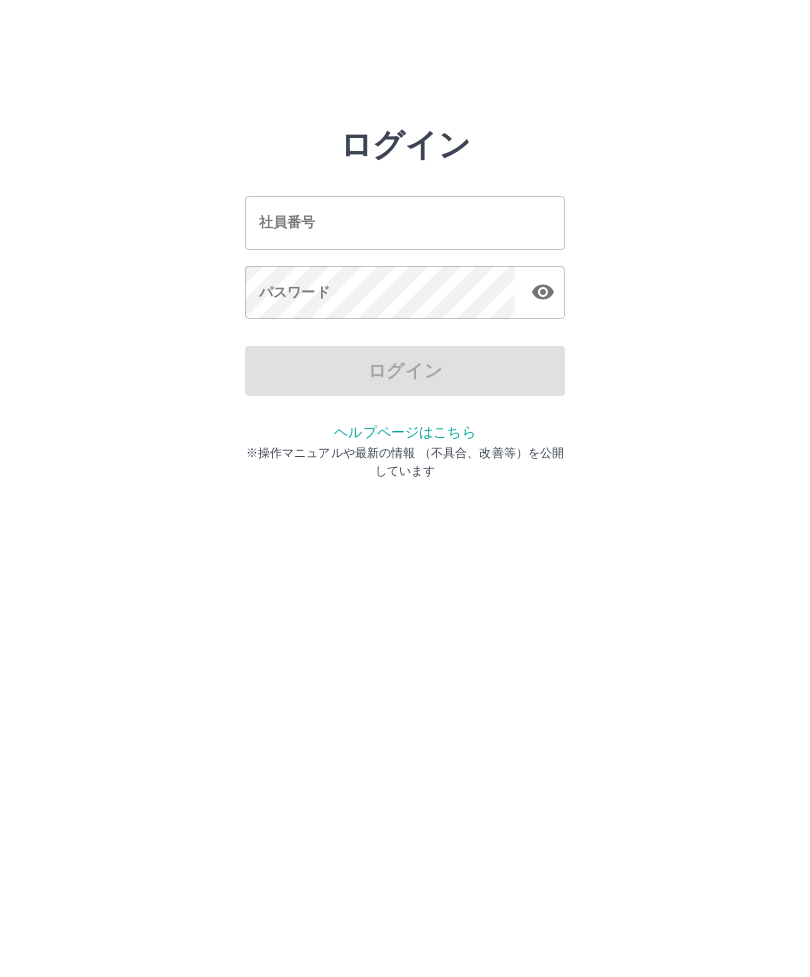 scroll, scrollTop: 0, scrollLeft: 0, axis: both 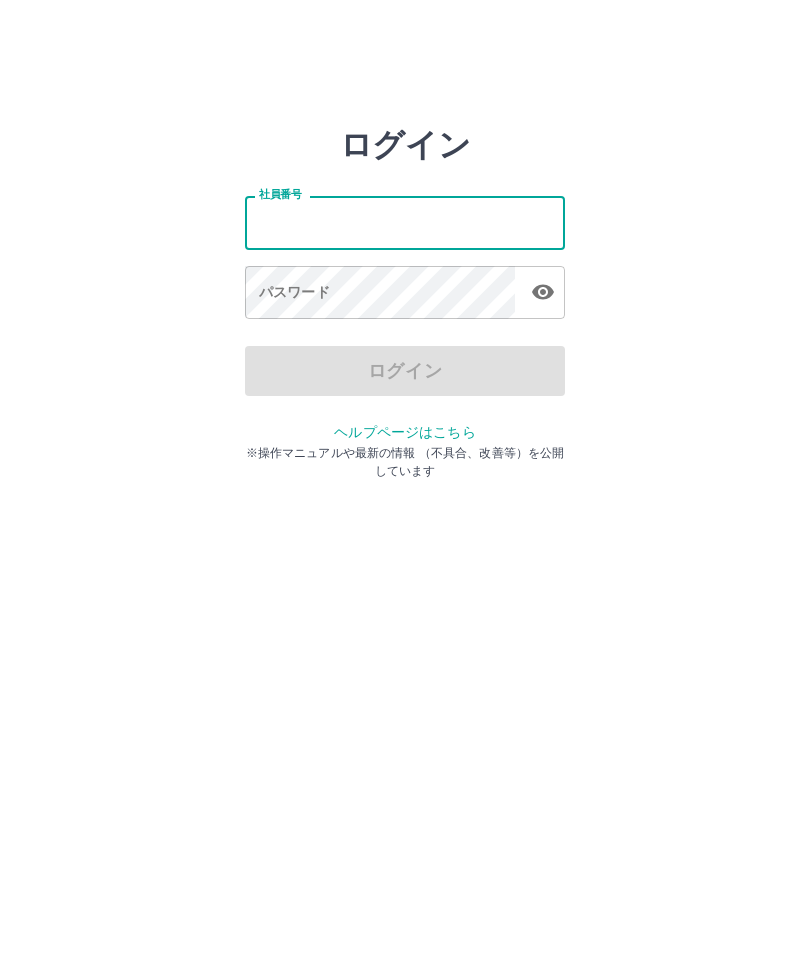 click on "社員番号" at bounding box center (405, 222) 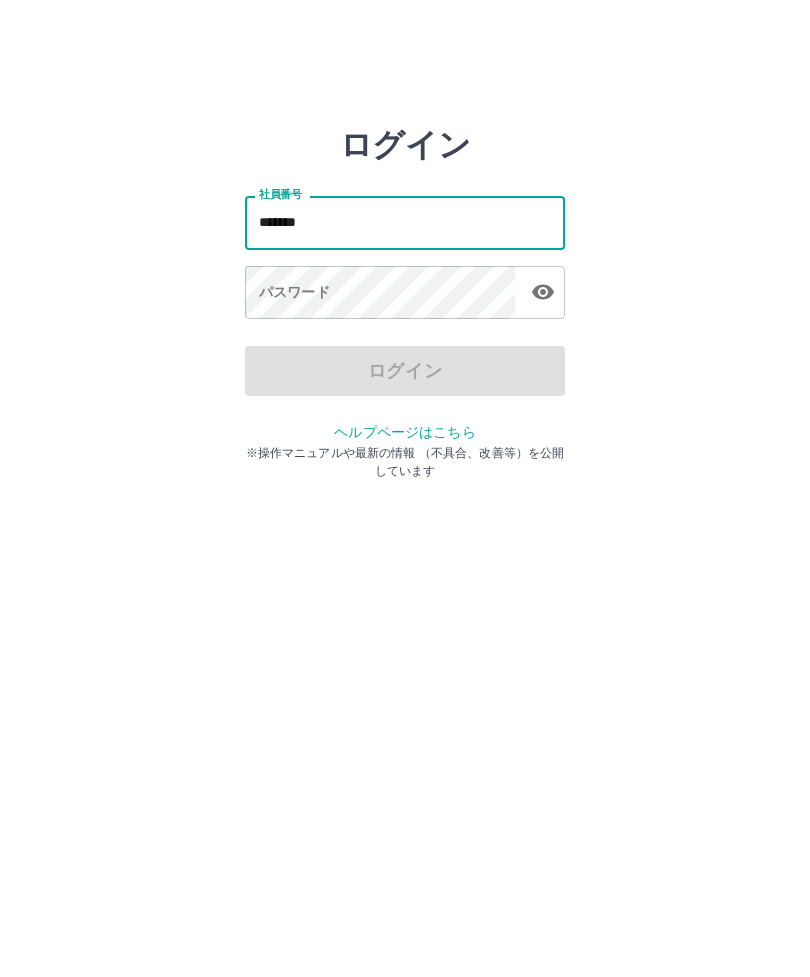 type on "*******" 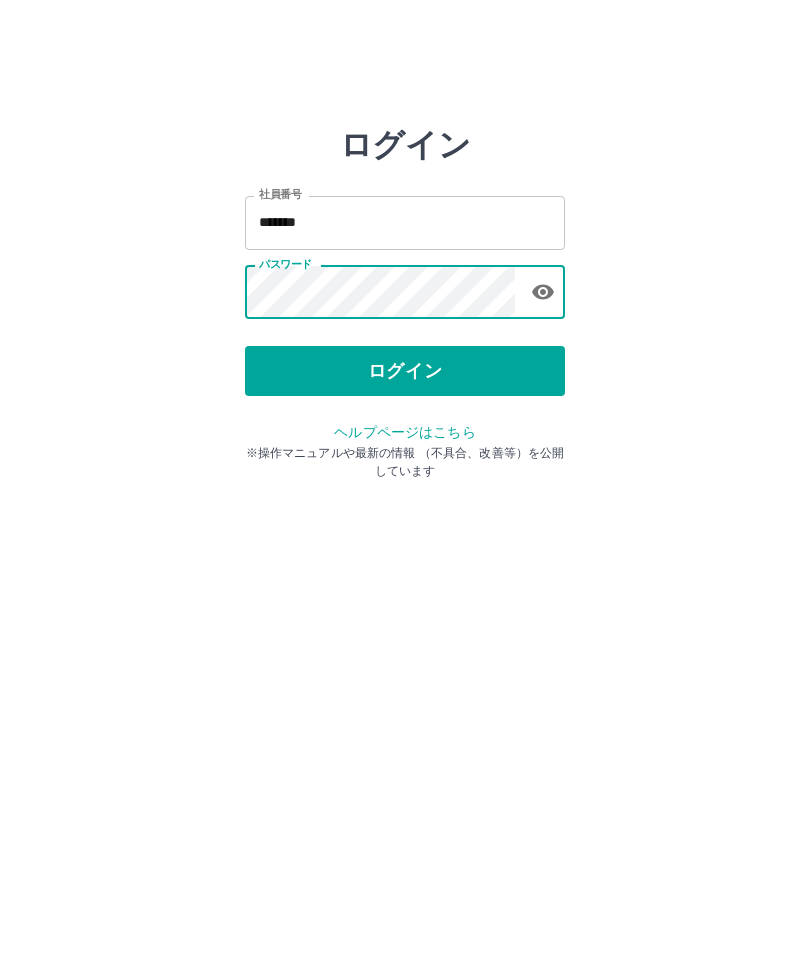 click on "ログイン" at bounding box center (405, 371) 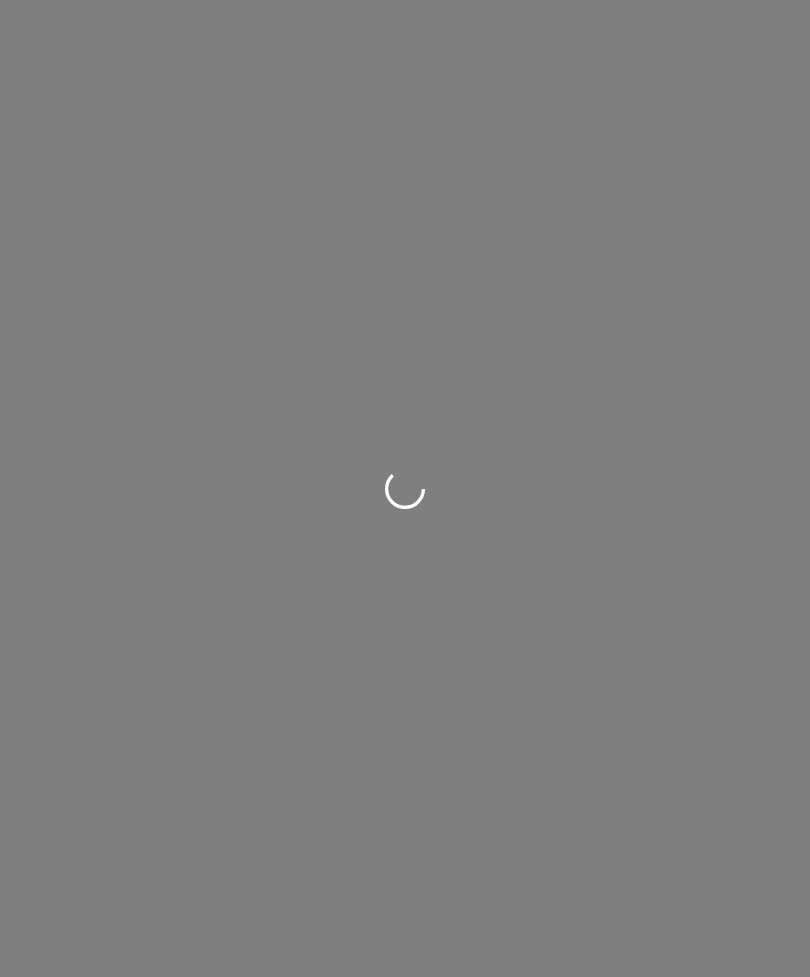 scroll, scrollTop: 0, scrollLeft: 0, axis: both 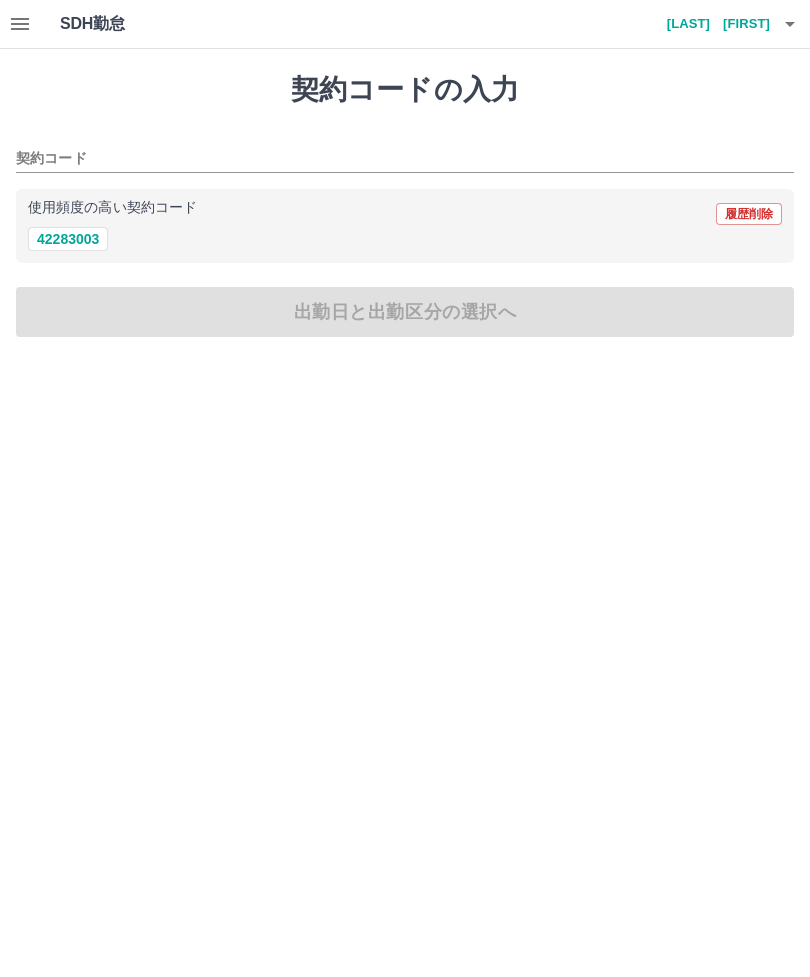 click on "42283003" at bounding box center [68, 239] 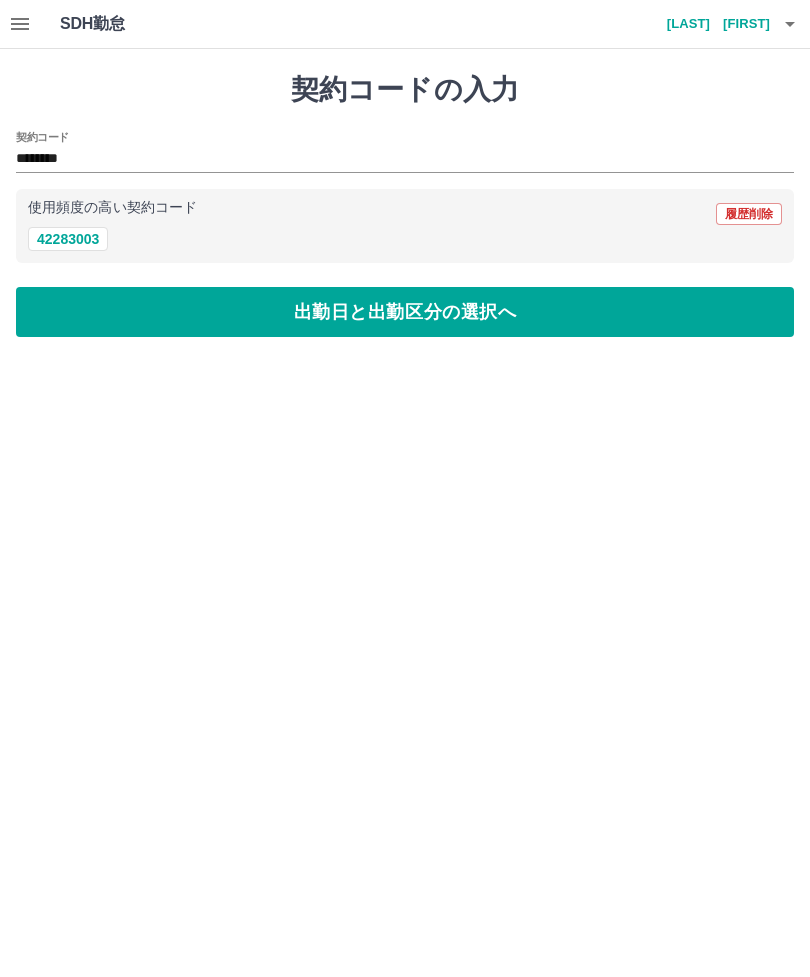 click on "出勤日と出勤区分の選択へ" at bounding box center (405, 312) 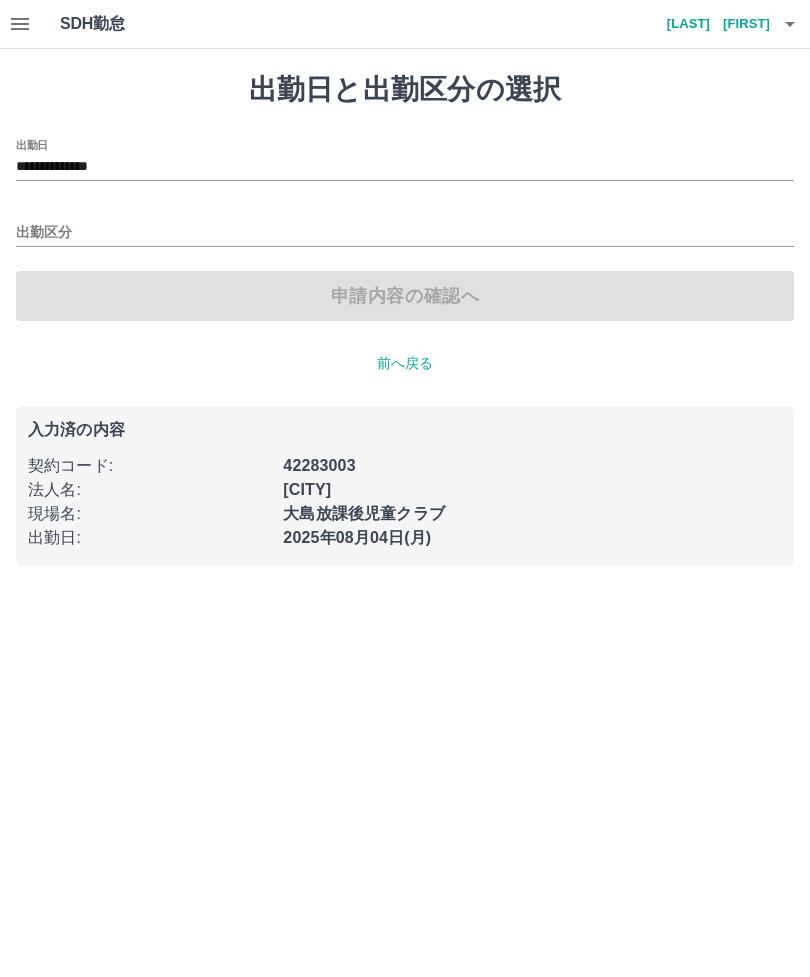 click on "出勤区分" at bounding box center (405, 233) 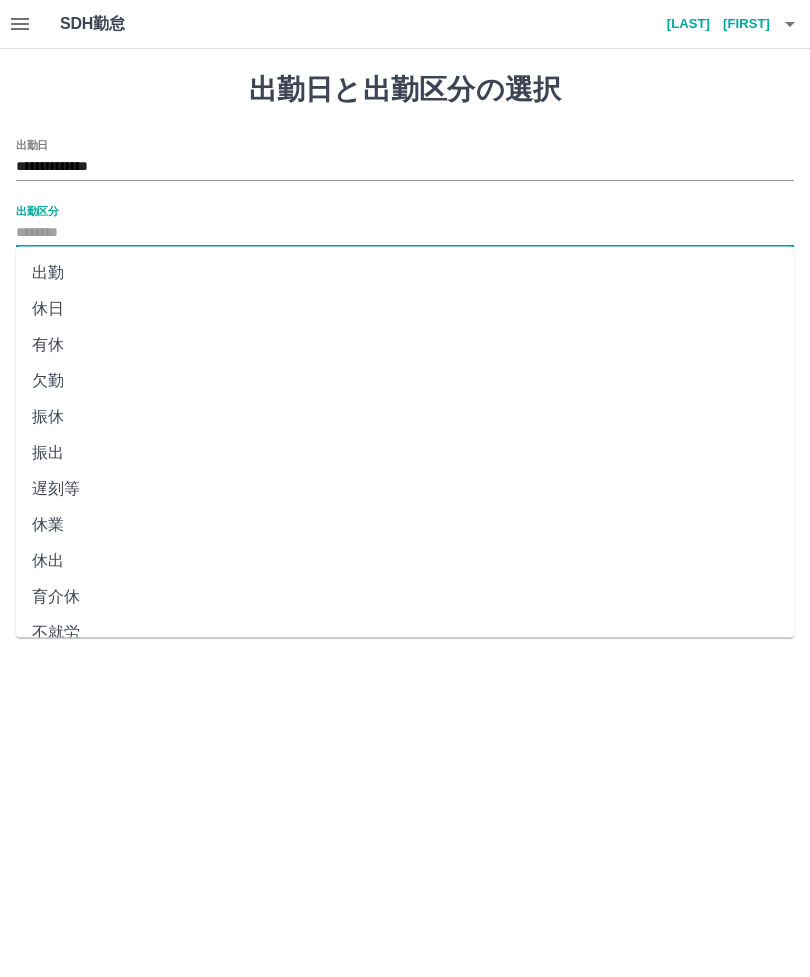 click on "出勤" at bounding box center (405, 273) 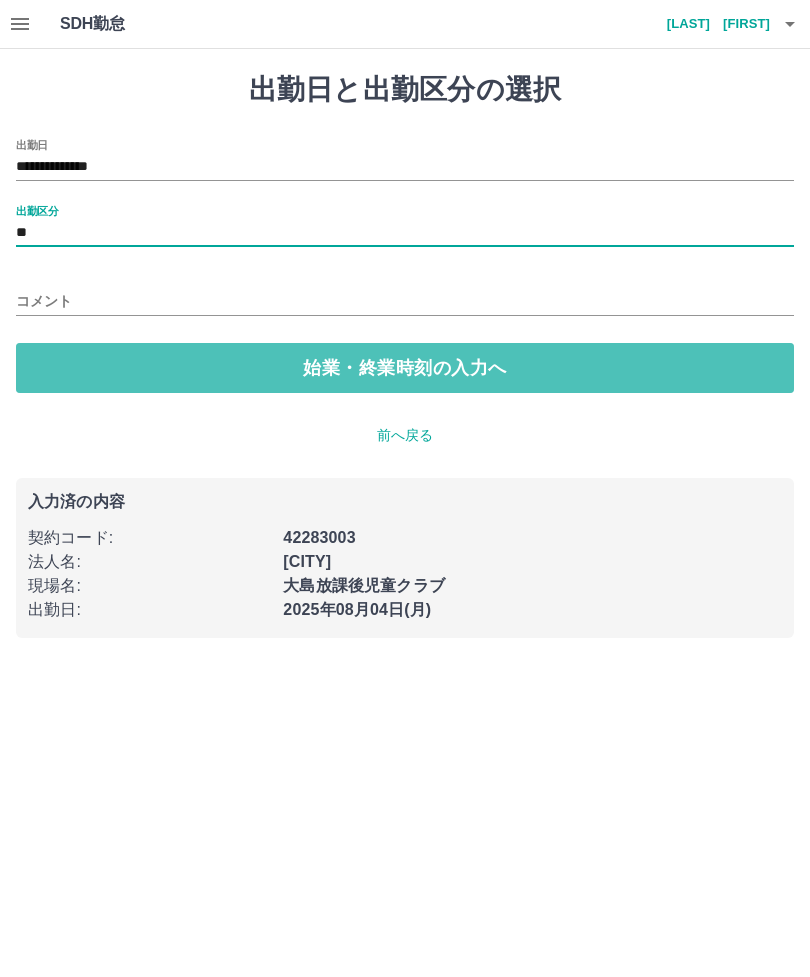 click on "始業・終業時刻の入力へ" at bounding box center [405, 368] 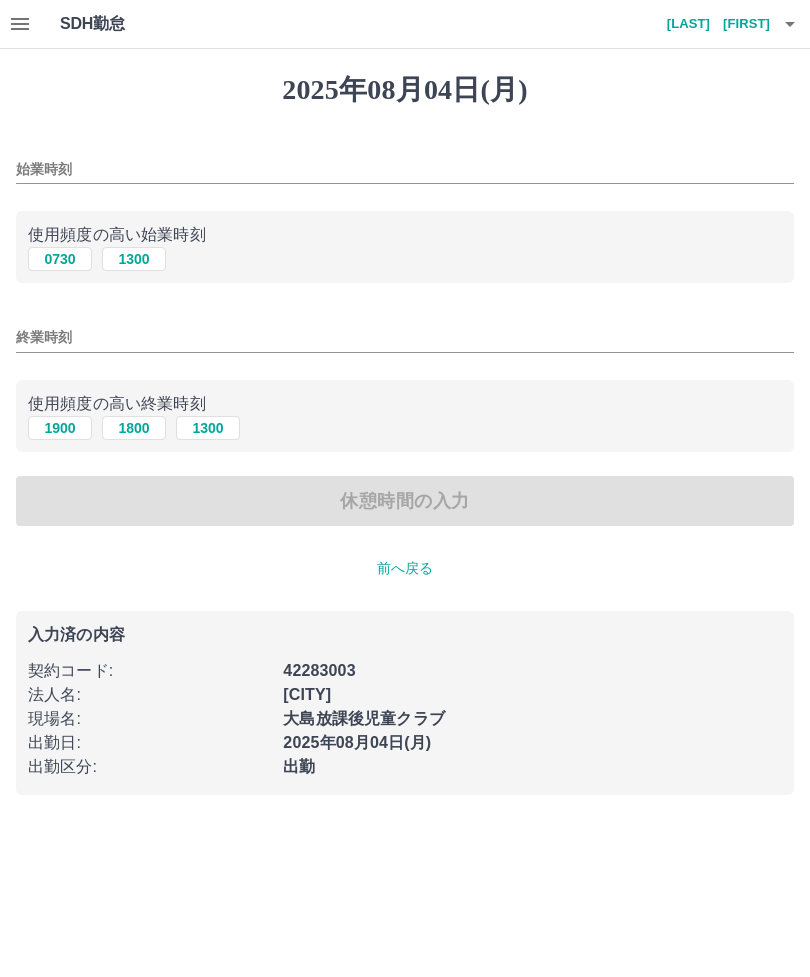 click on "0730" at bounding box center (60, 259) 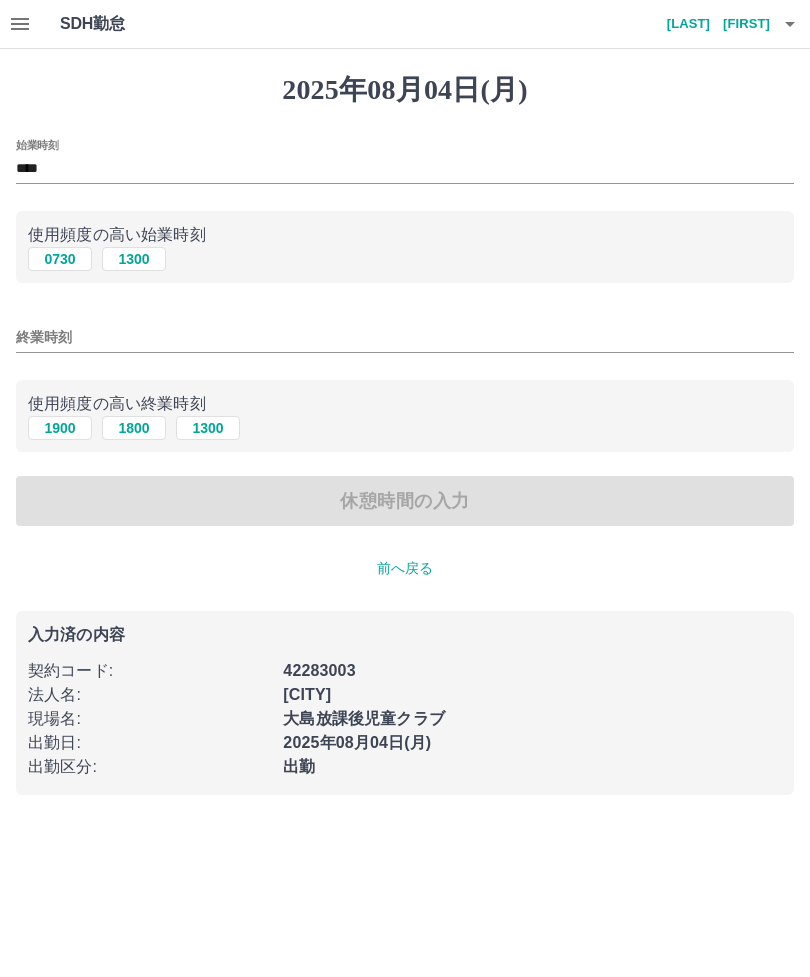 click on "終業時刻" at bounding box center [405, 337] 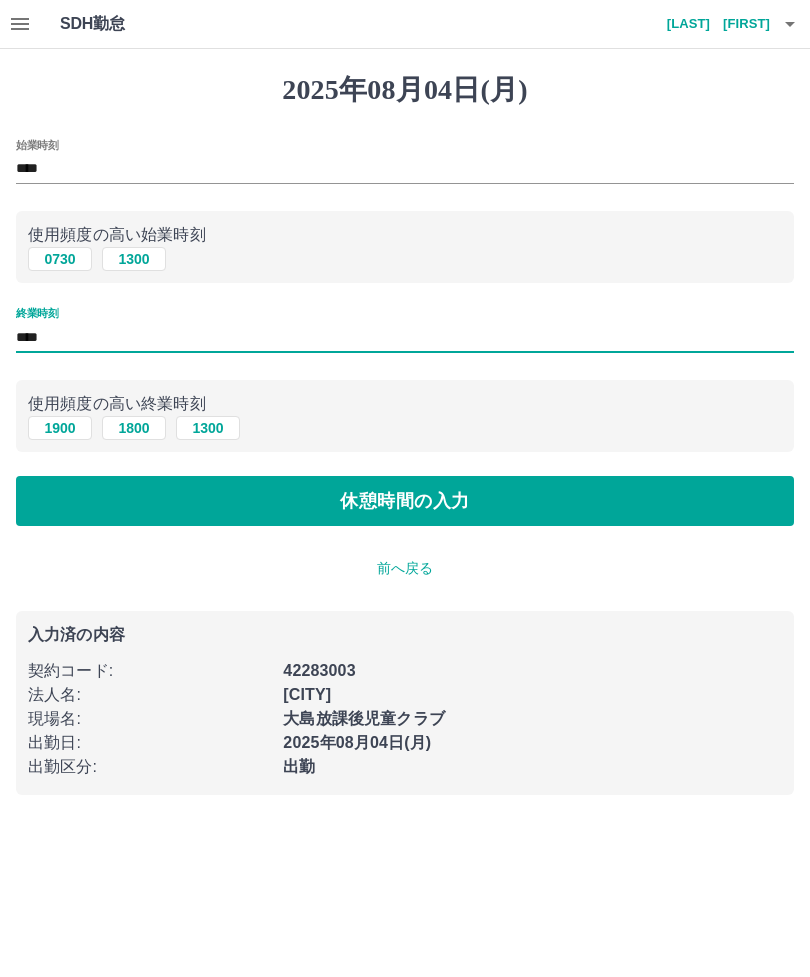 type on "****" 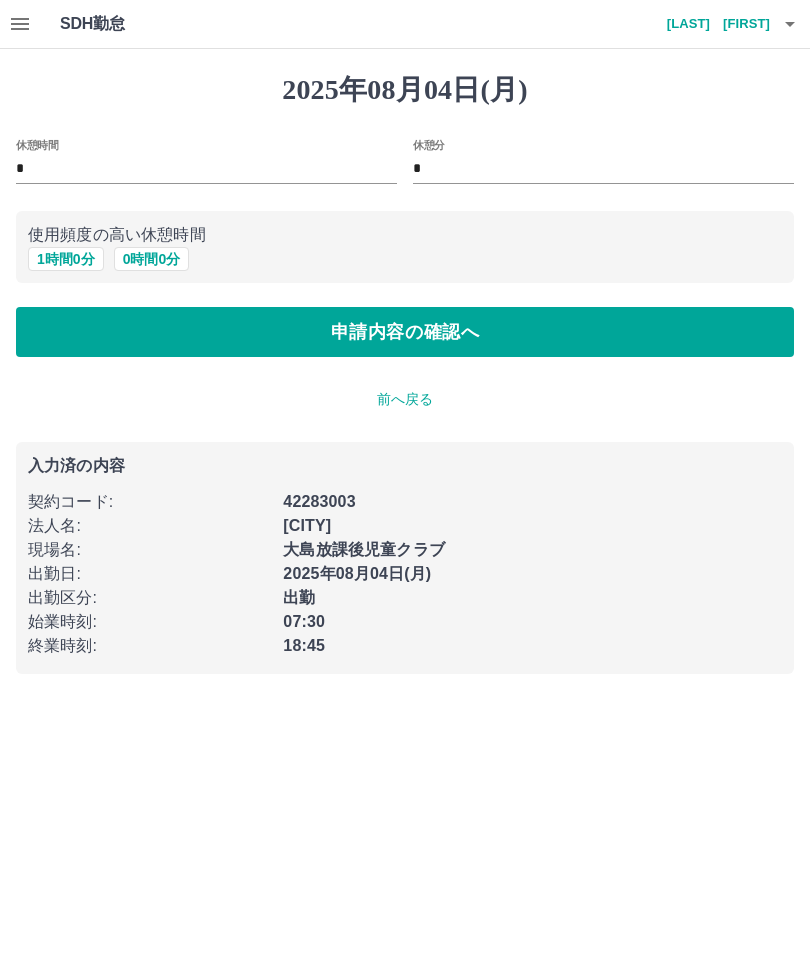 click on "1 時間 0 分" at bounding box center (66, 259) 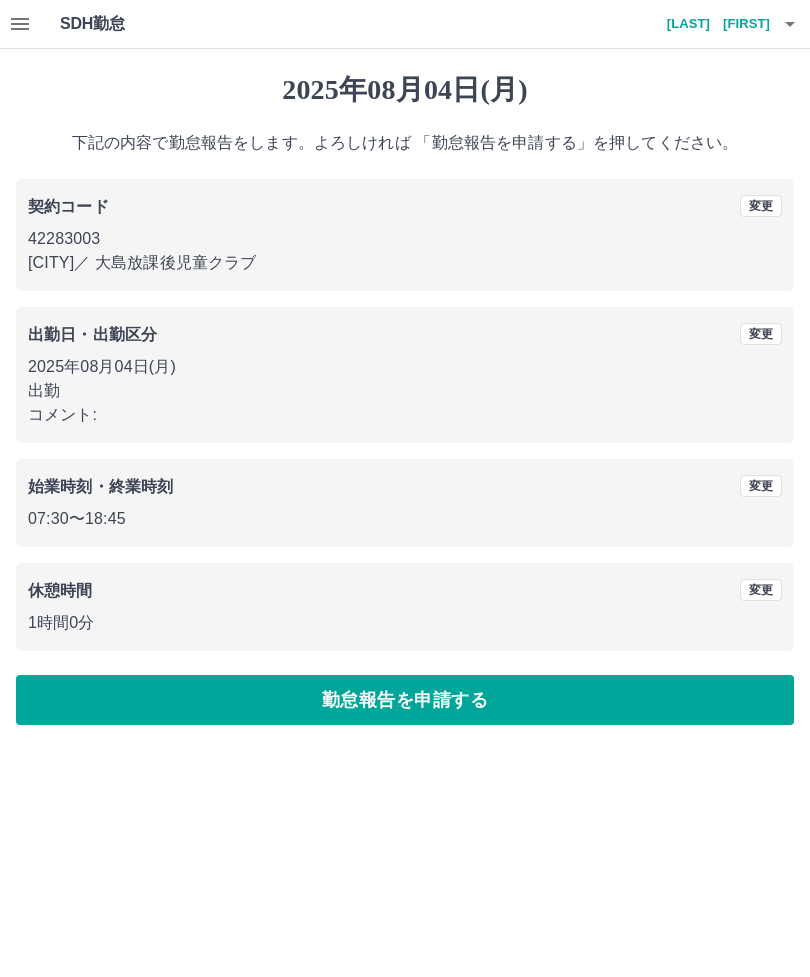 click on "勤怠報告を申請する" at bounding box center (405, 700) 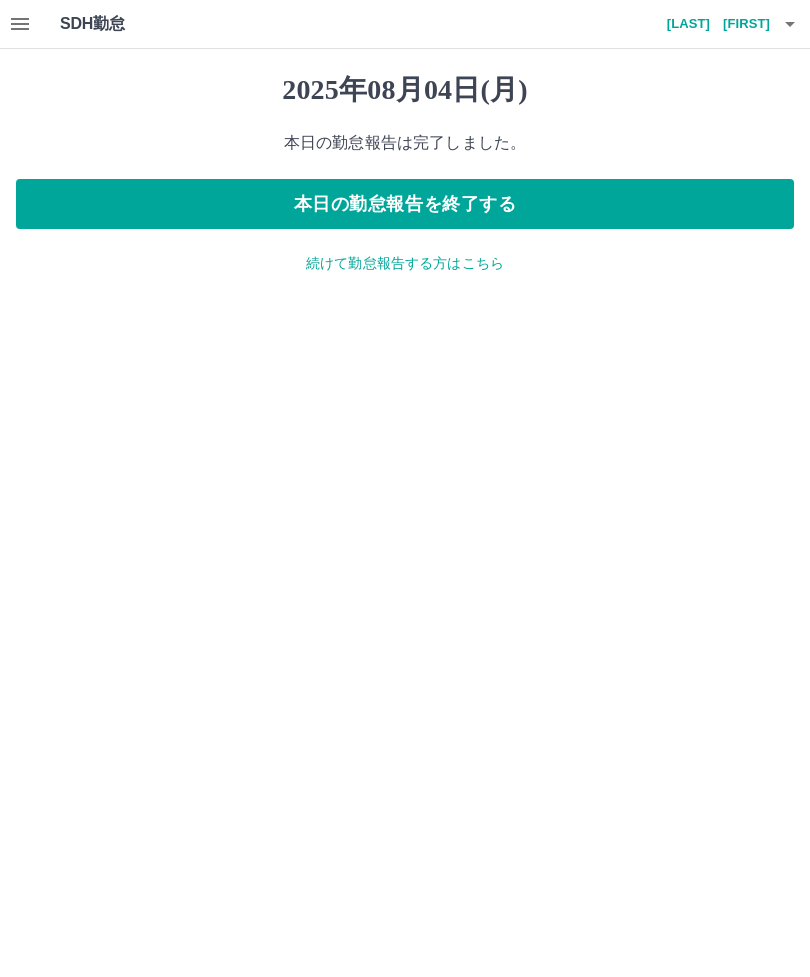 click on "本日の勤怠報告を終了する" at bounding box center (405, 204) 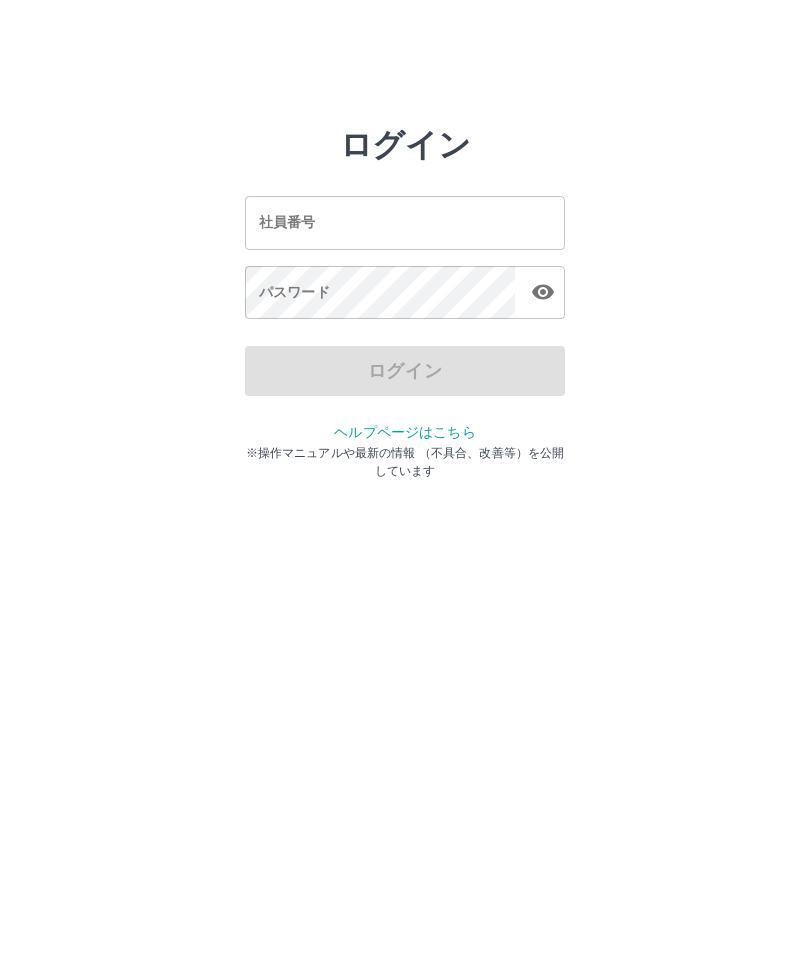 scroll, scrollTop: 0, scrollLeft: 0, axis: both 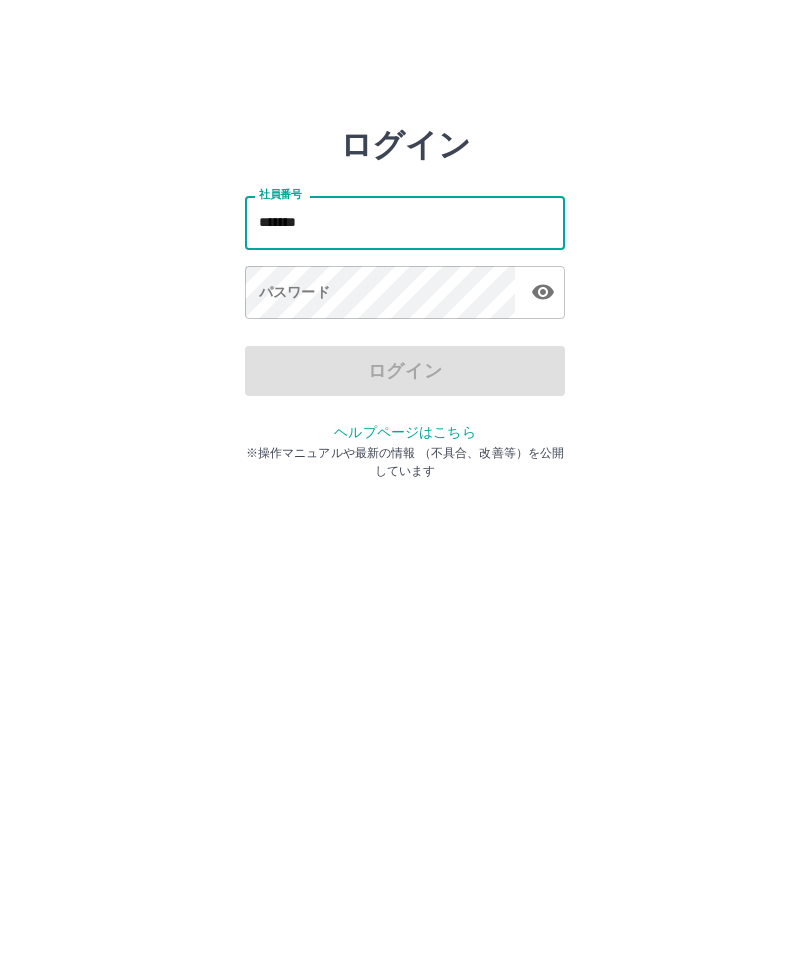 type on "*******" 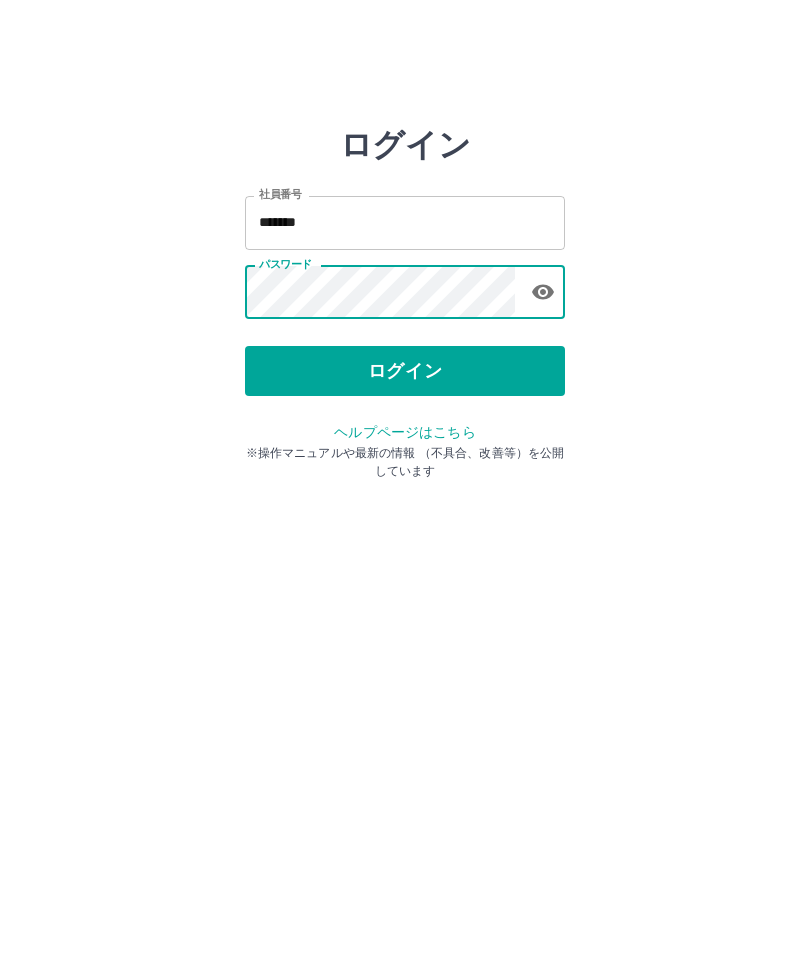 click on "ログイン" at bounding box center [405, 371] 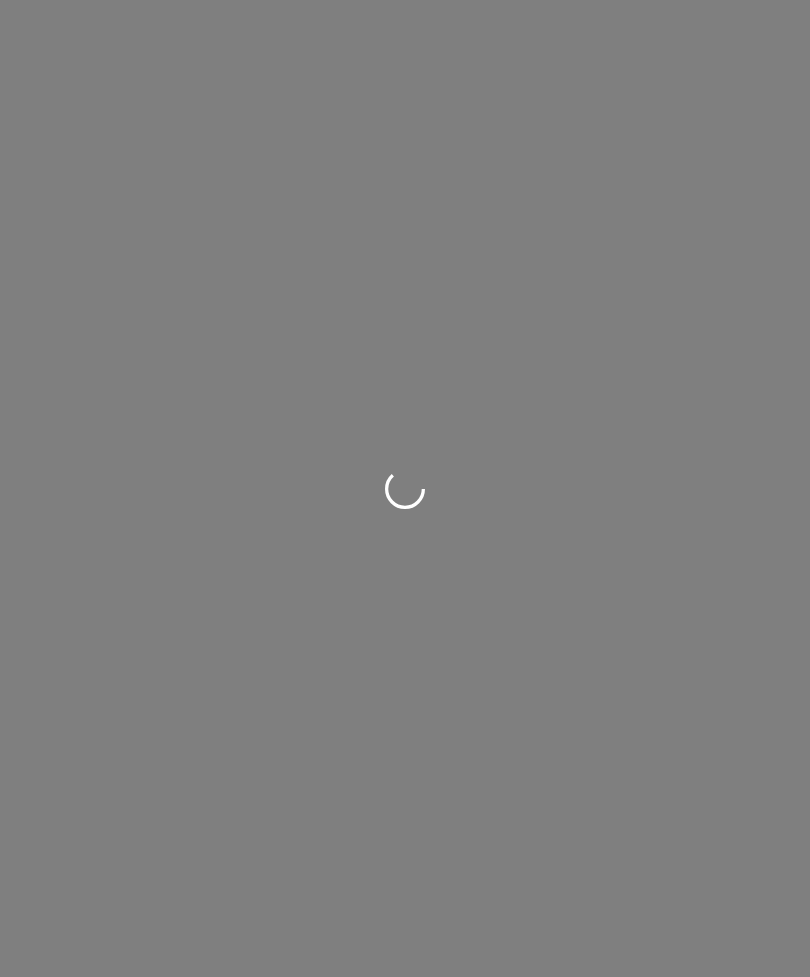 scroll, scrollTop: 0, scrollLeft: 0, axis: both 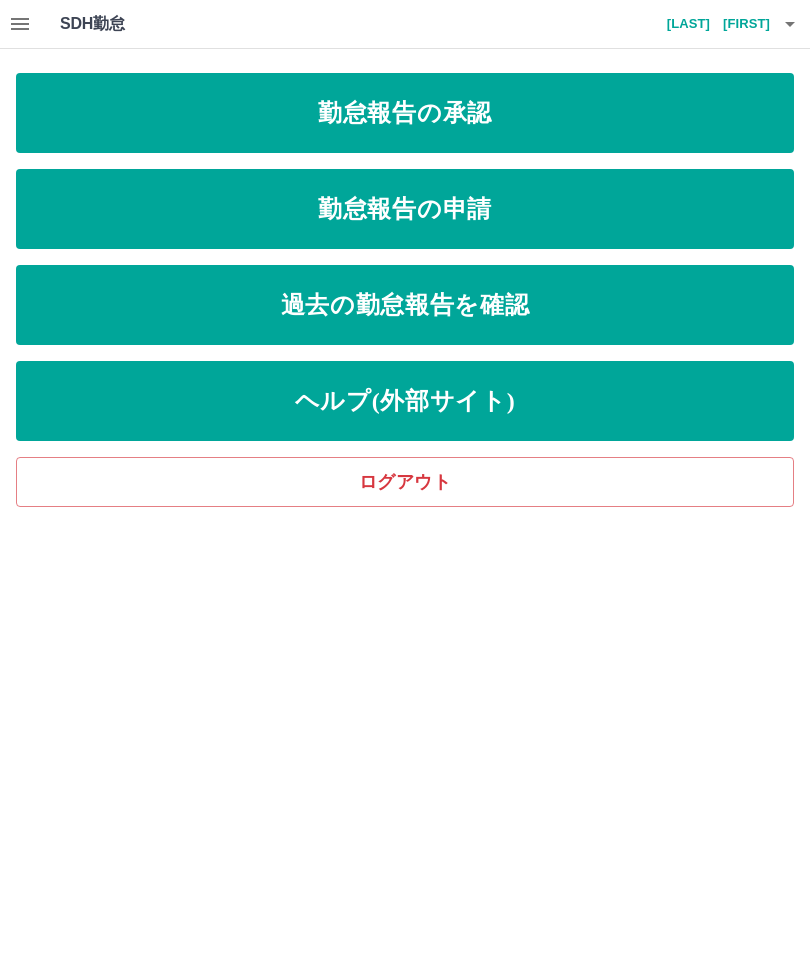 click on "勤怠報告の申請" at bounding box center (405, 209) 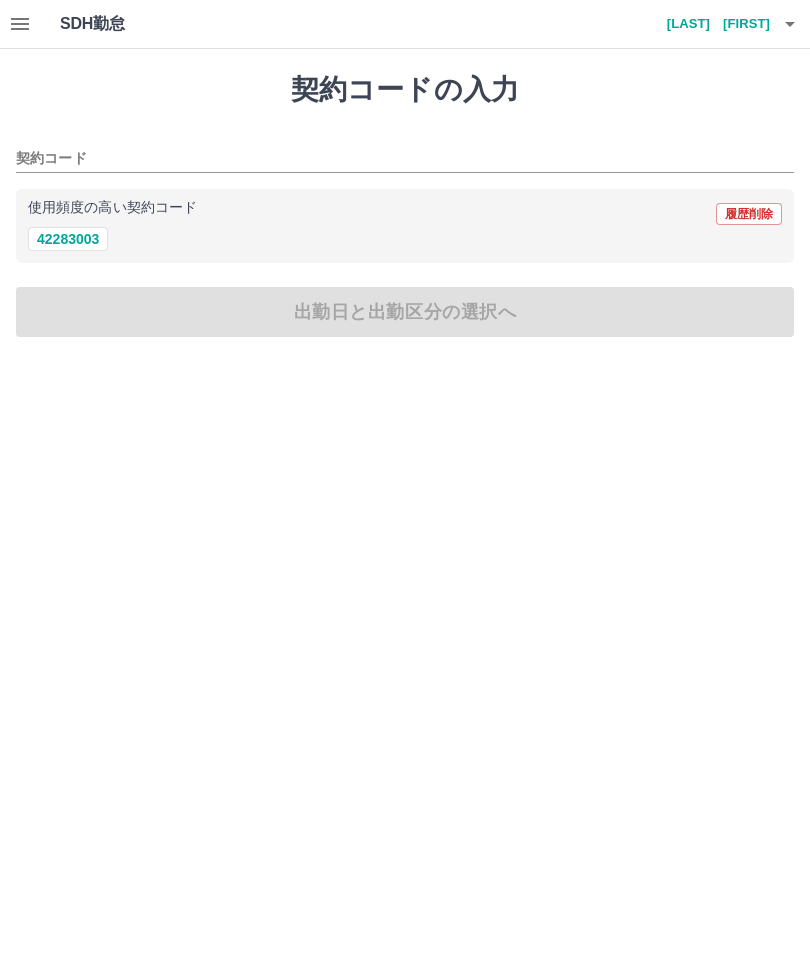click on "42283003" at bounding box center (68, 239) 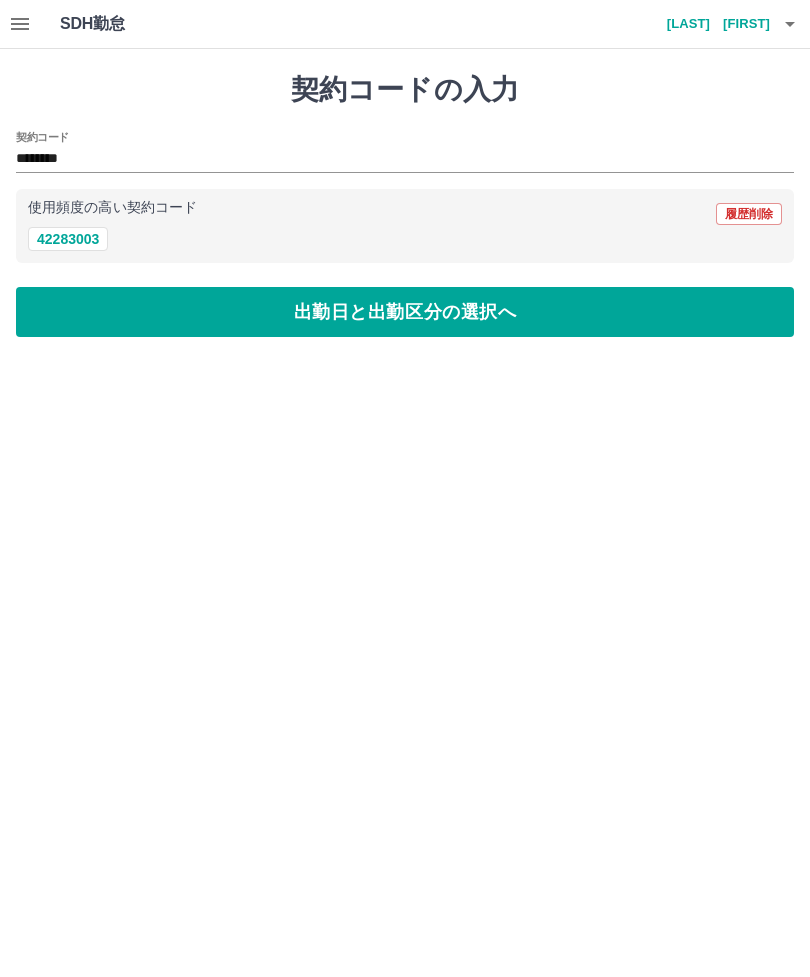 click on "出勤日と出勤区分の選択へ" at bounding box center (405, 312) 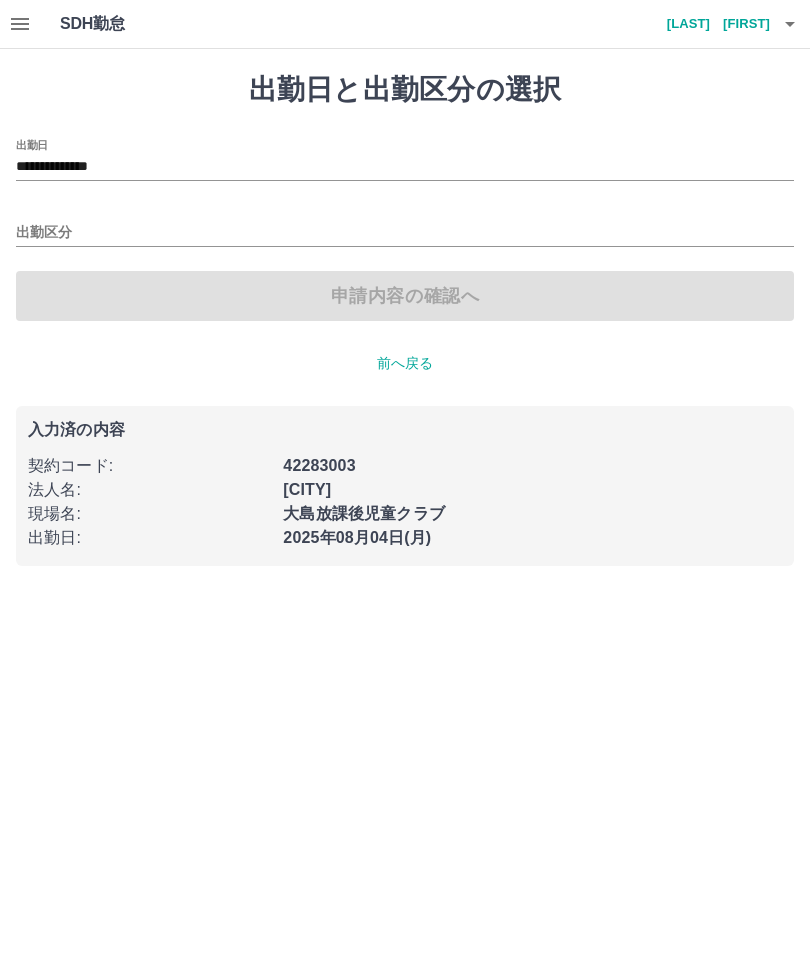 click on "出勤区分" at bounding box center (405, 233) 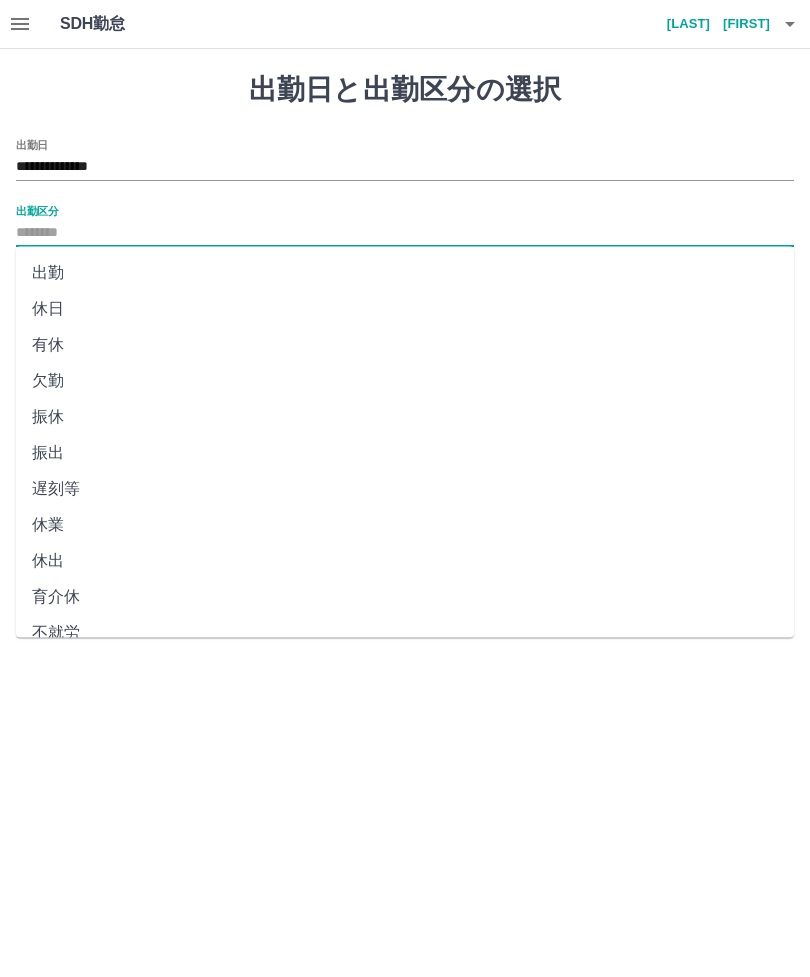 click on "出勤" at bounding box center (405, 273) 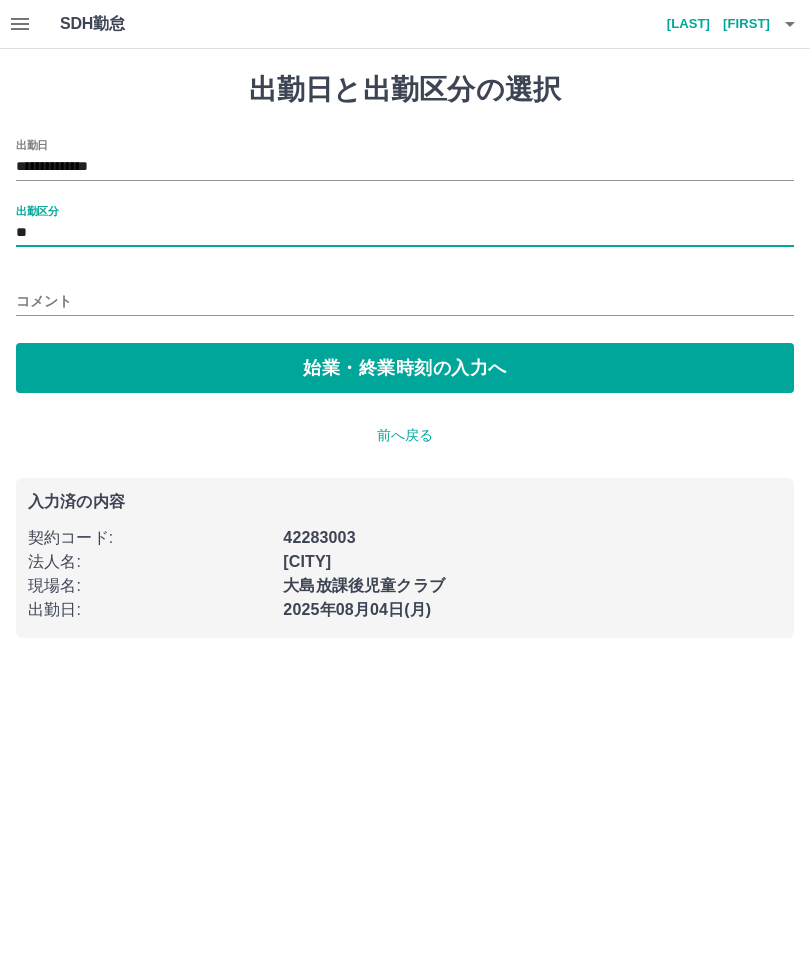 click on "始業・終業時刻の入力へ" at bounding box center [405, 368] 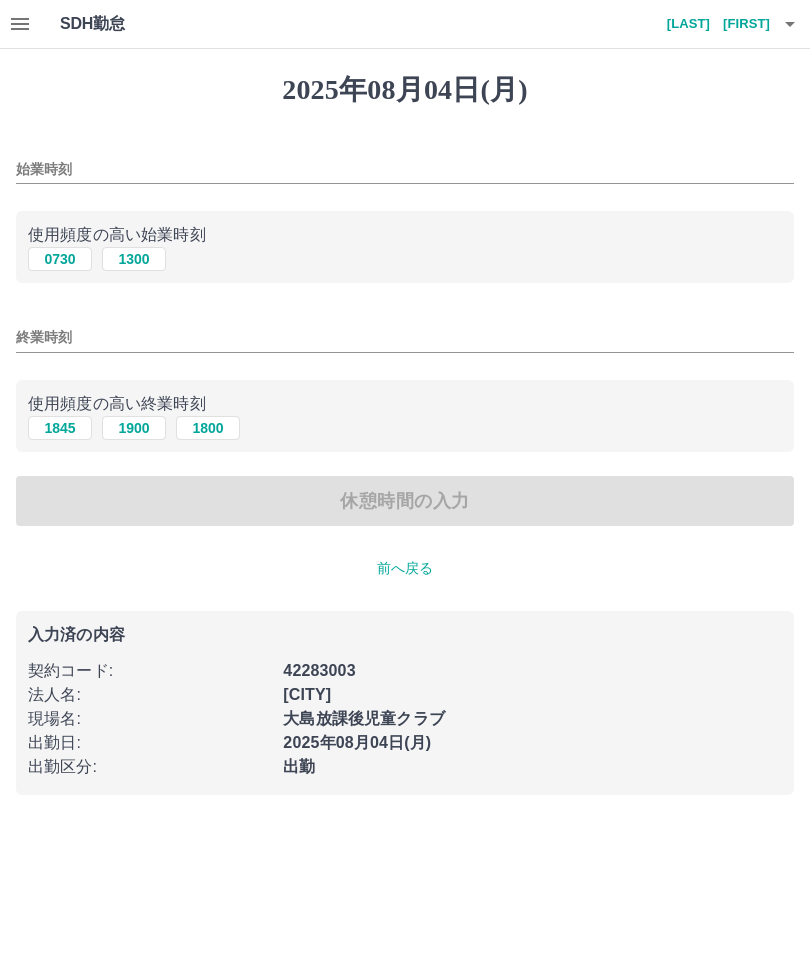 click on "0730" at bounding box center [60, 259] 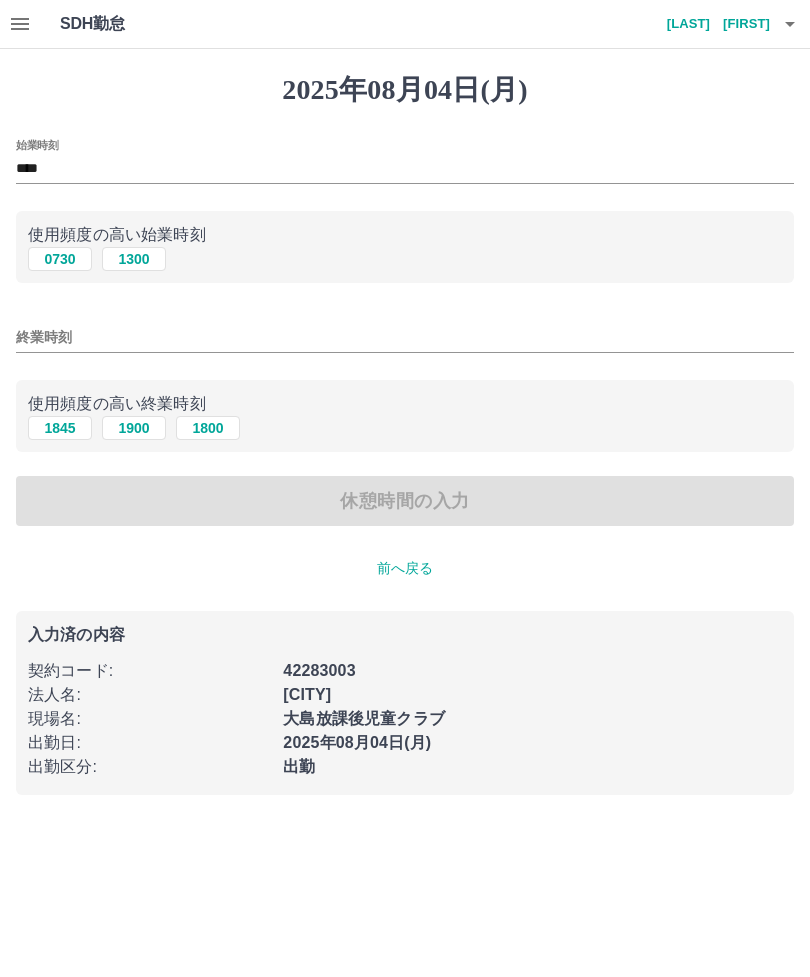 click on "終業時刻" at bounding box center [405, 337] 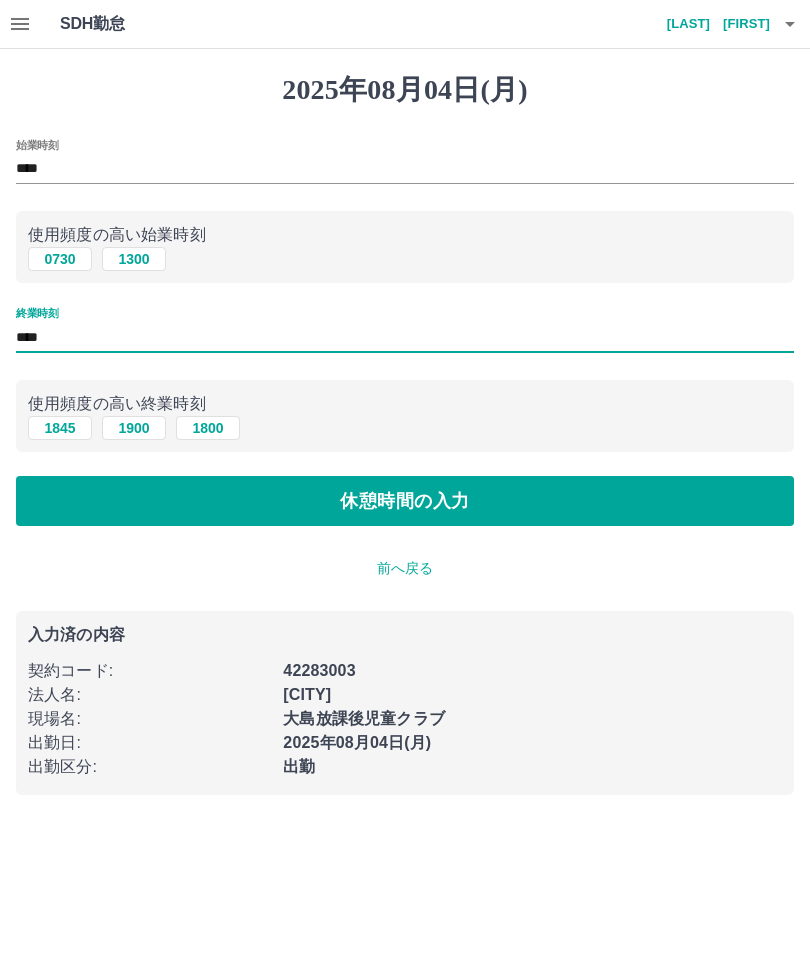type on "****" 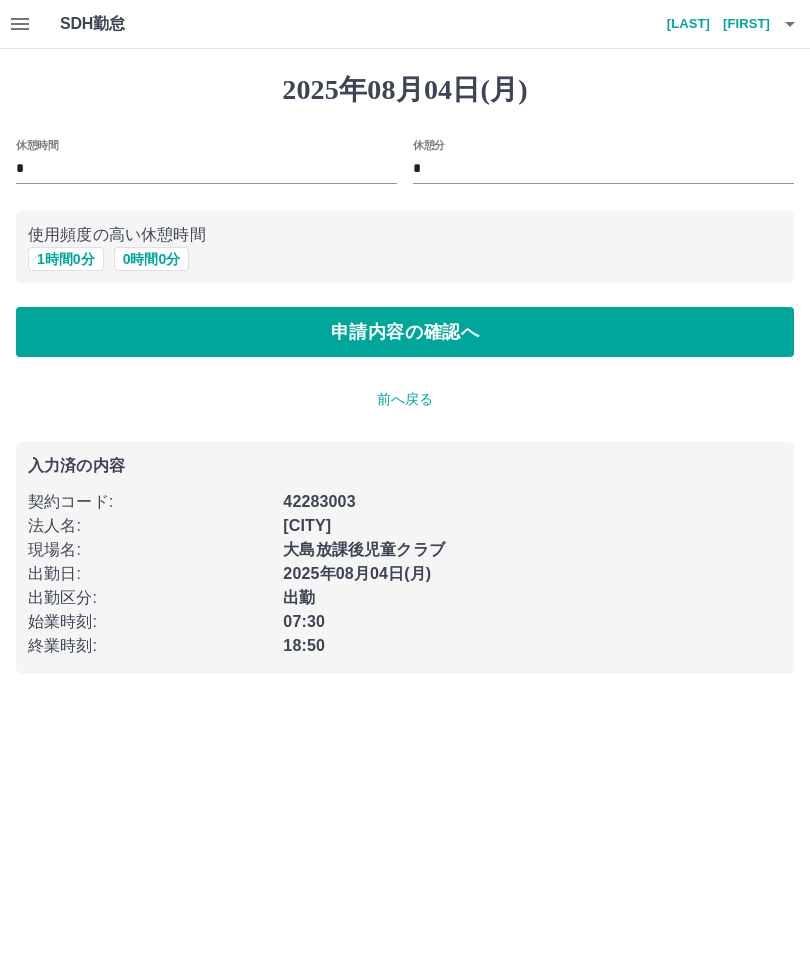 click on "1 時間 0 分" at bounding box center [66, 259] 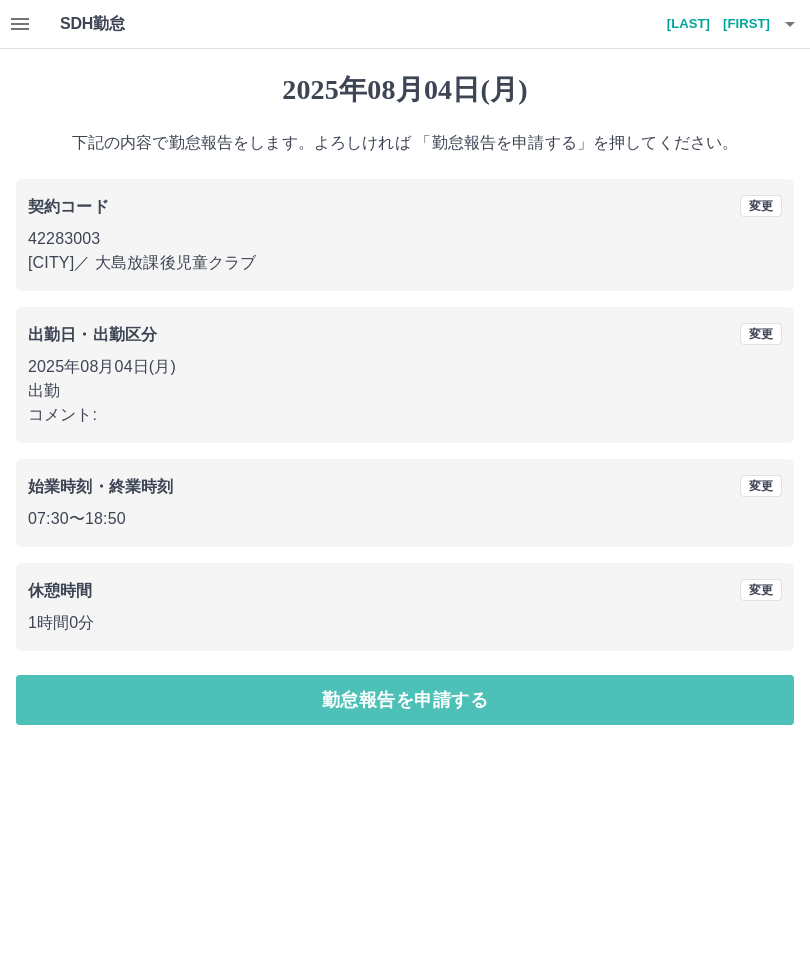 click on "勤怠報告を申請する" at bounding box center [405, 700] 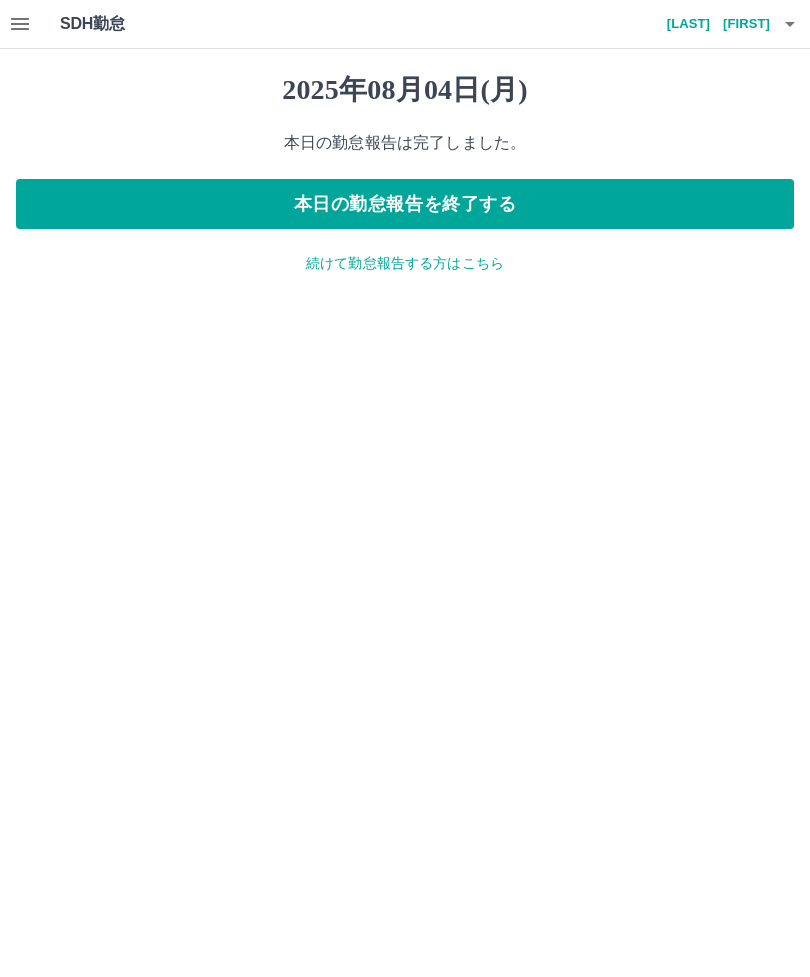 click on "本日の勤怠報告を終了する" at bounding box center (405, 204) 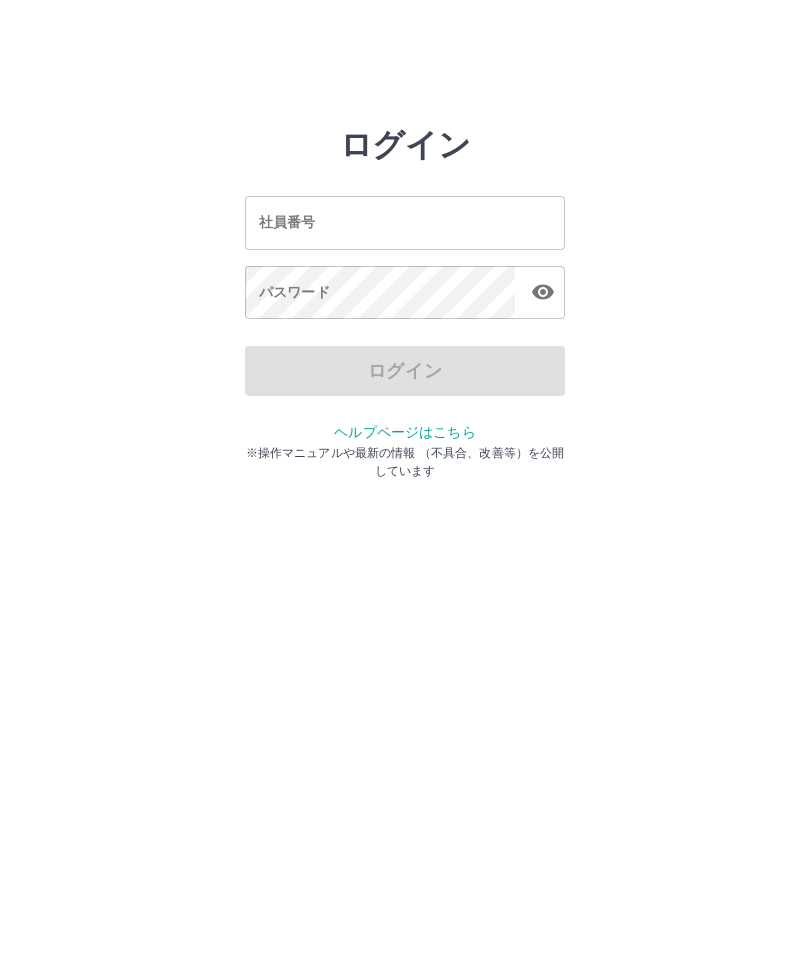 scroll, scrollTop: 0, scrollLeft: 0, axis: both 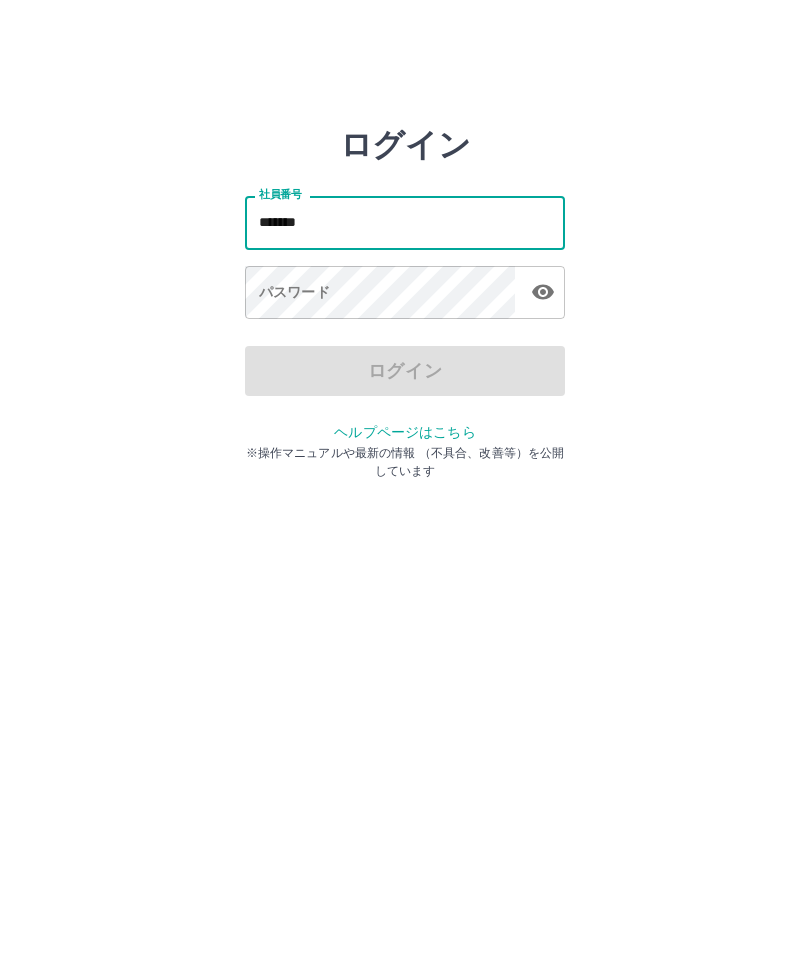 type on "*******" 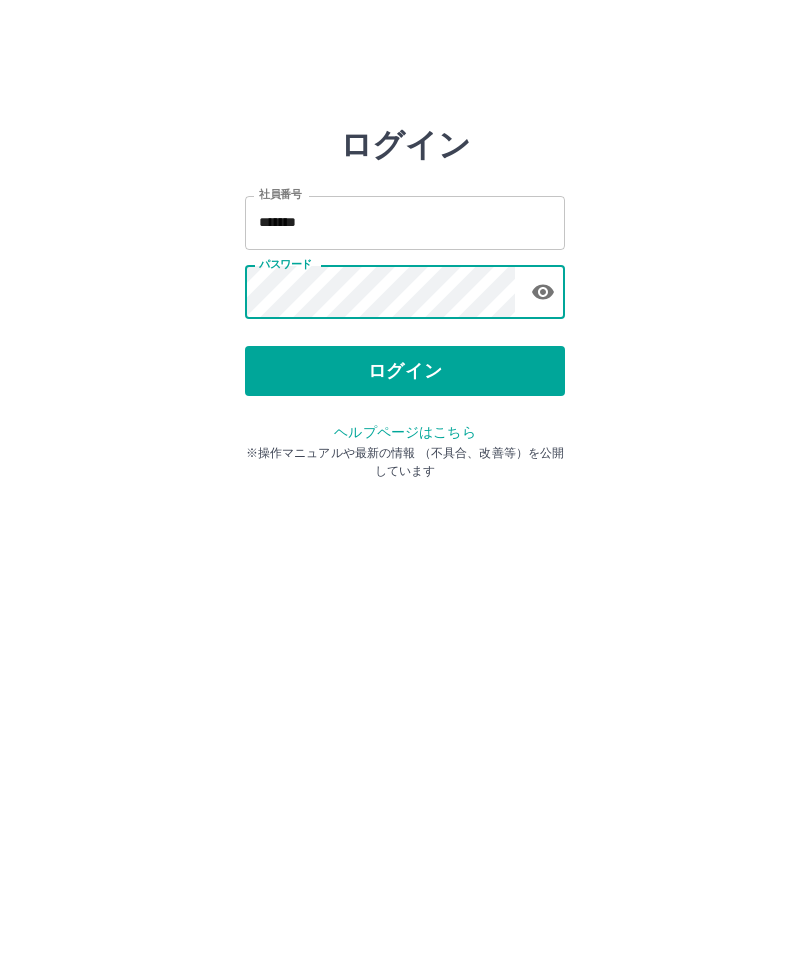 click on "ログイン" at bounding box center (405, 371) 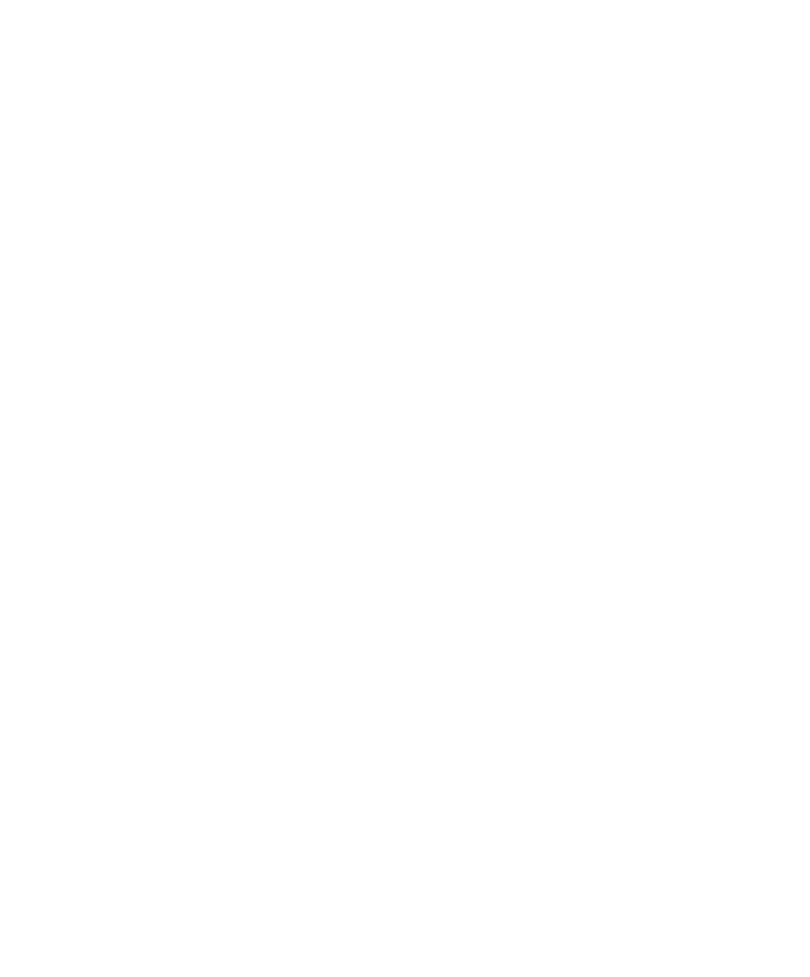 scroll, scrollTop: 0, scrollLeft: 0, axis: both 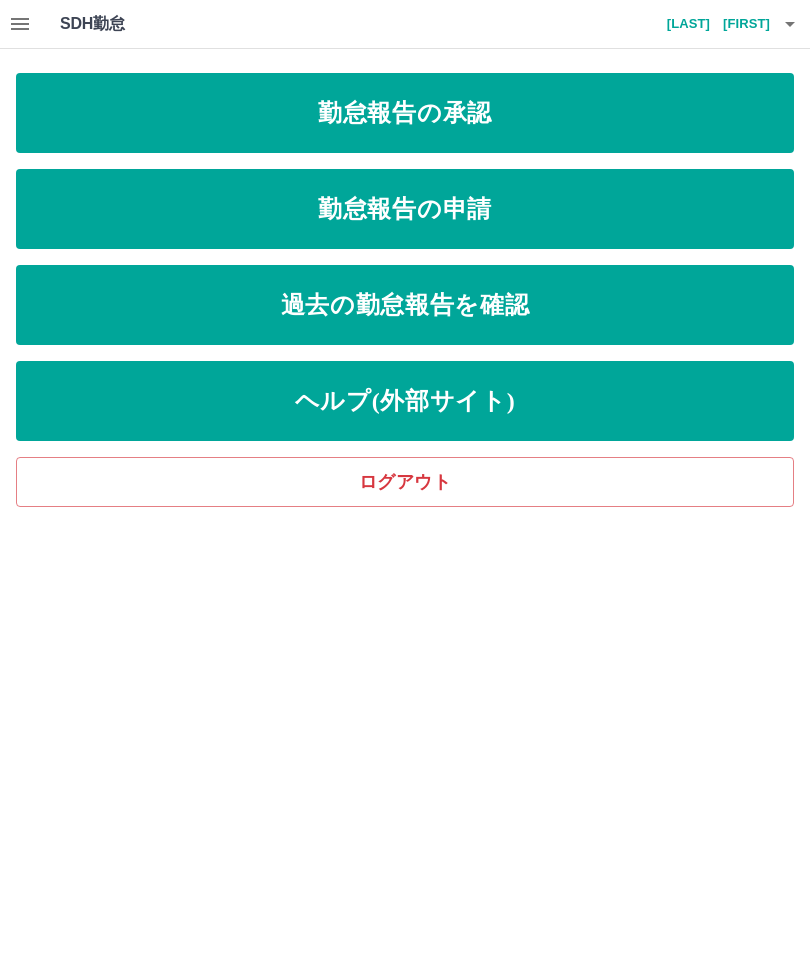 click on "勤怠報告の承認" at bounding box center [405, 113] 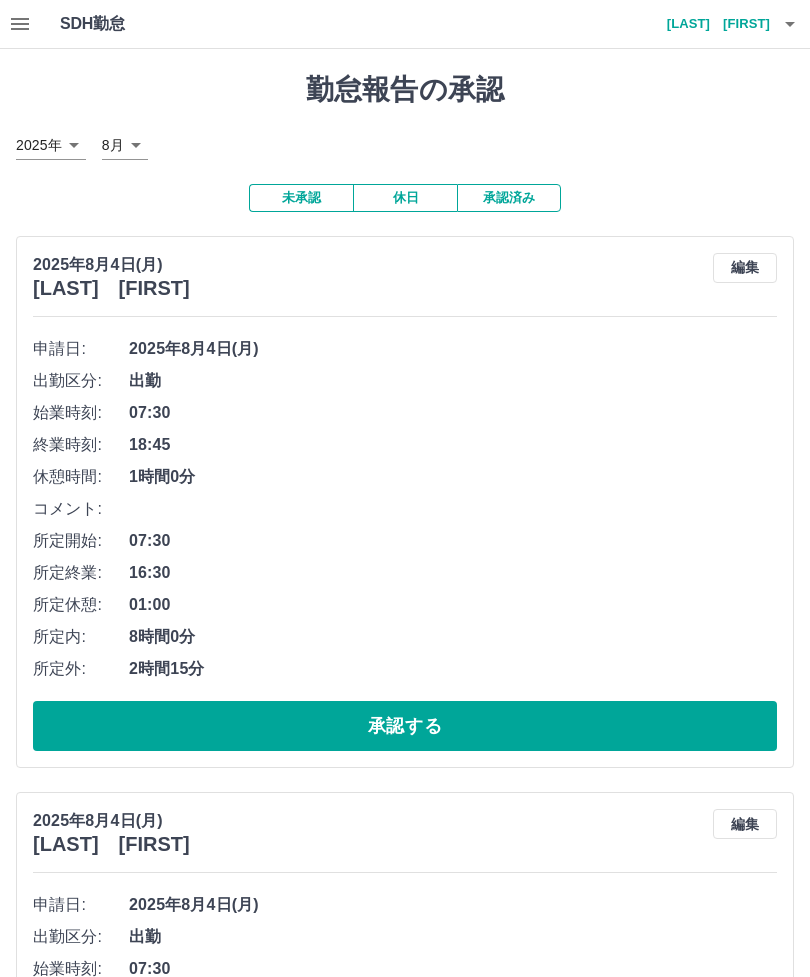 click on "承認する" at bounding box center (405, 726) 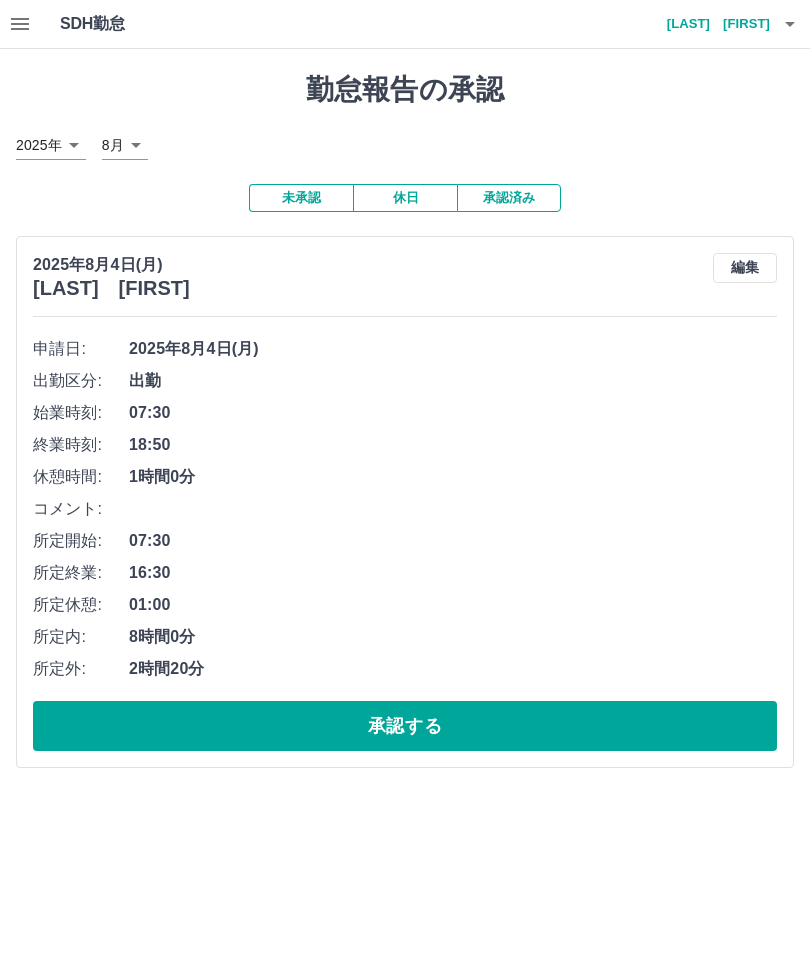 click on "承認する" at bounding box center (405, 726) 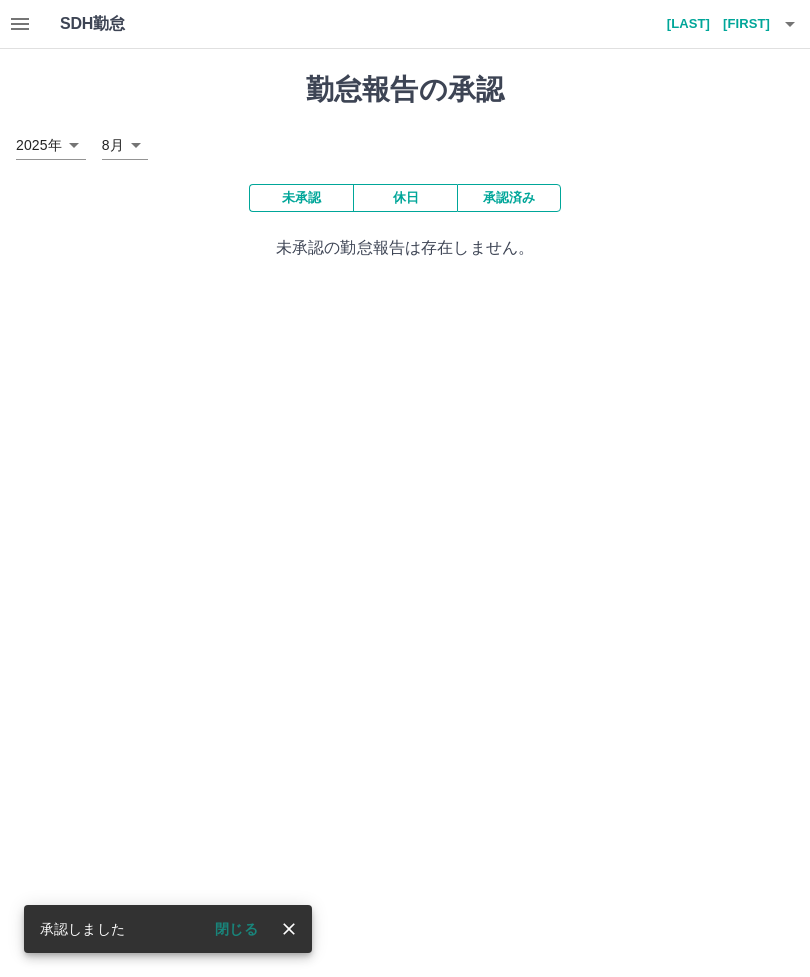 click at bounding box center (289, 929) 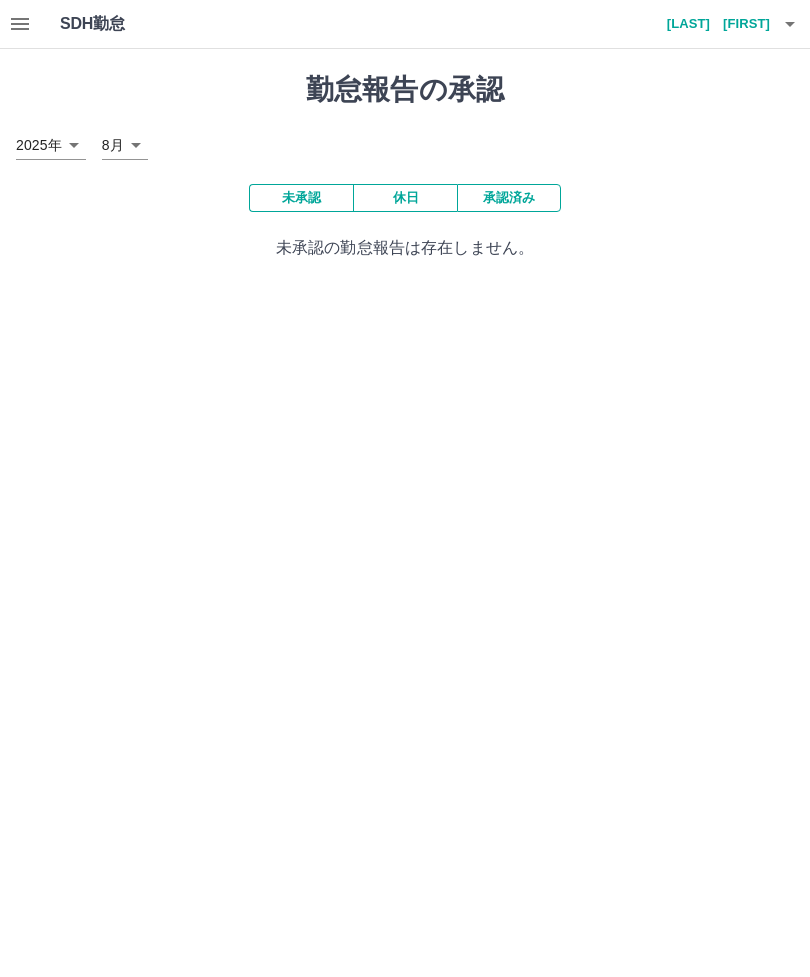 click on "[LAST]　[FIRST]" at bounding box center (710, 24) 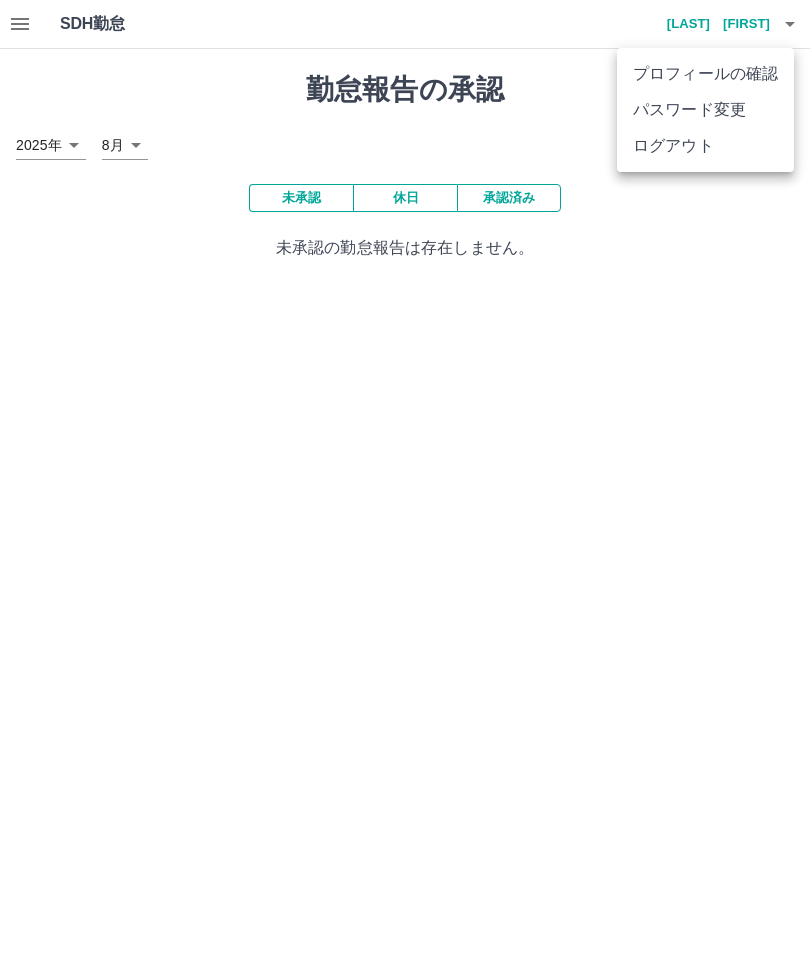 click on "ログアウト" at bounding box center [705, 146] 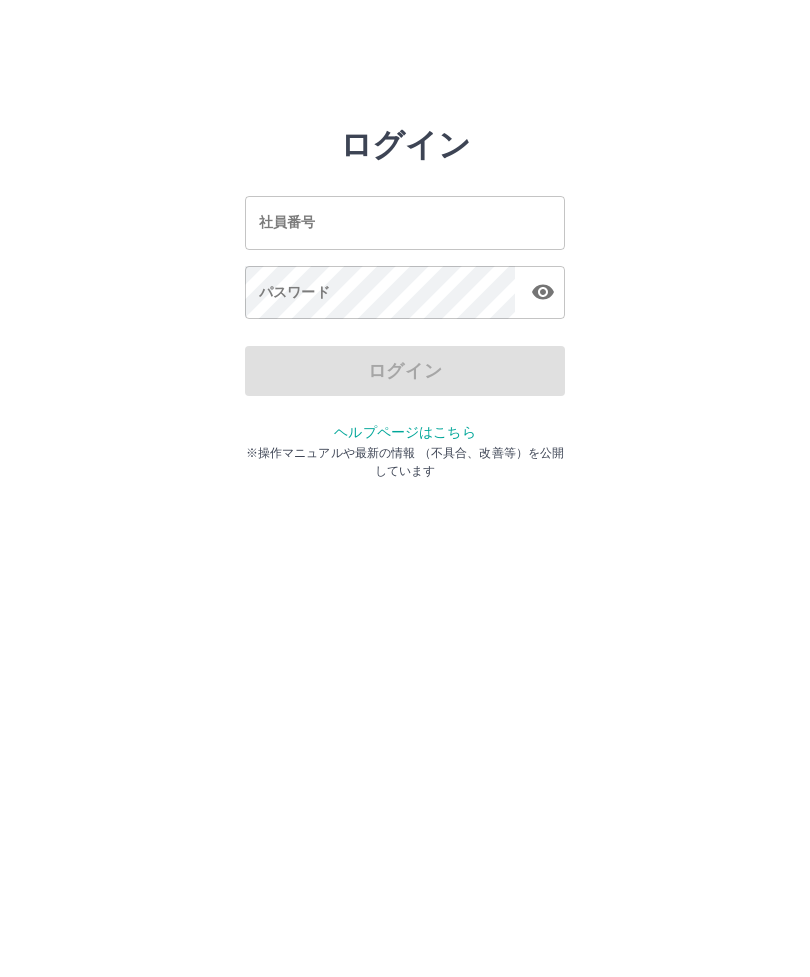 scroll, scrollTop: 0, scrollLeft: 0, axis: both 